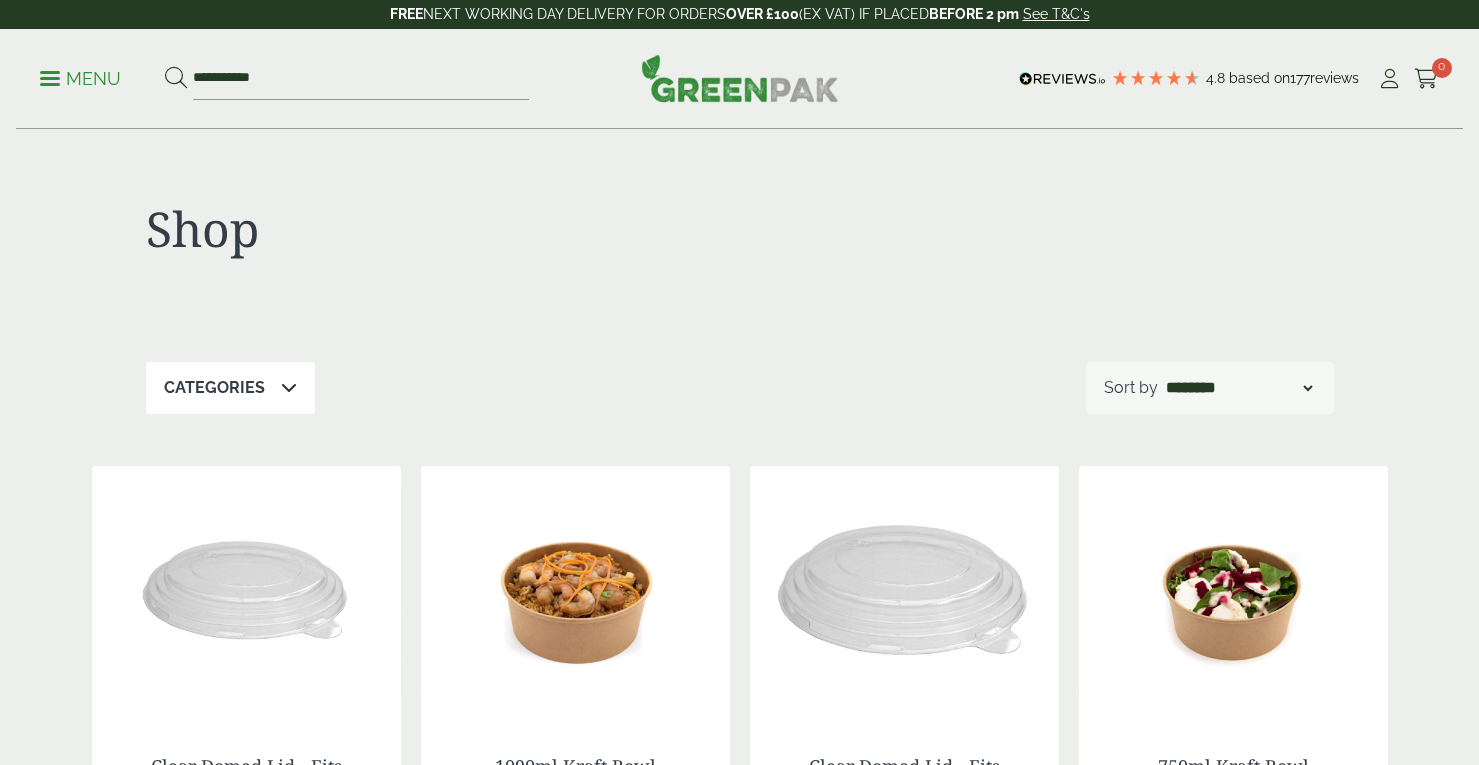 scroll, scrollTop: 246, scrollLeft: 0, axis: vertical 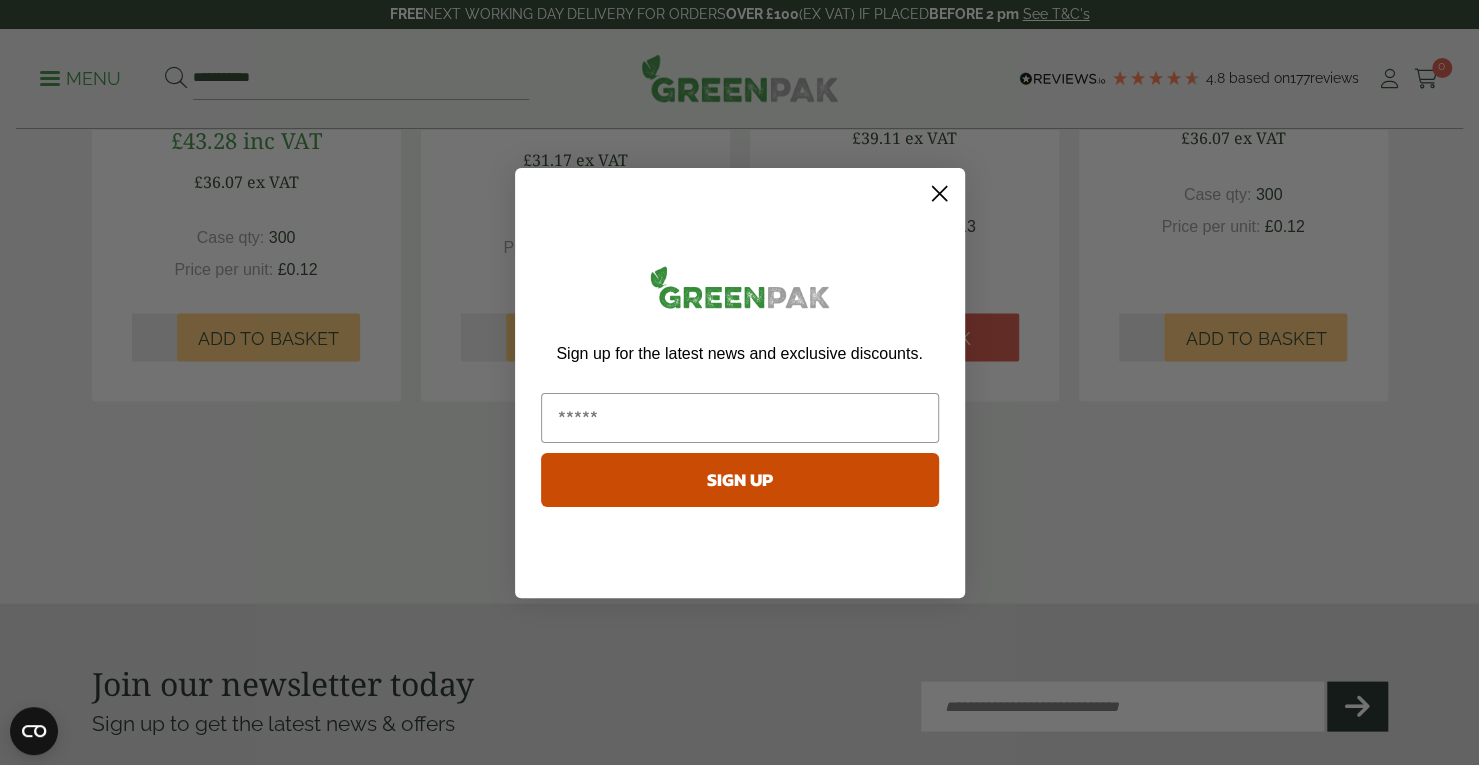 click 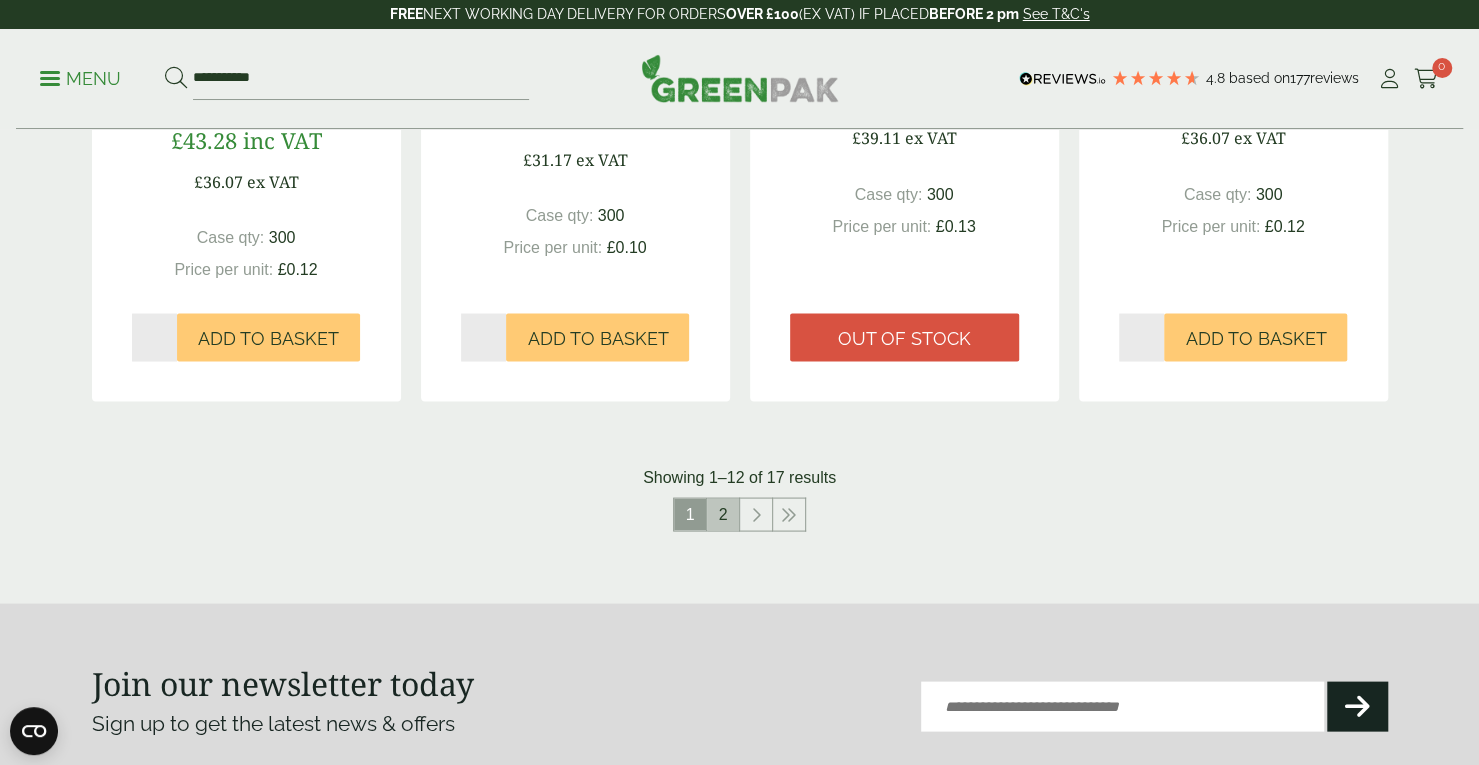click on "2" at bounding box center (723, 514) 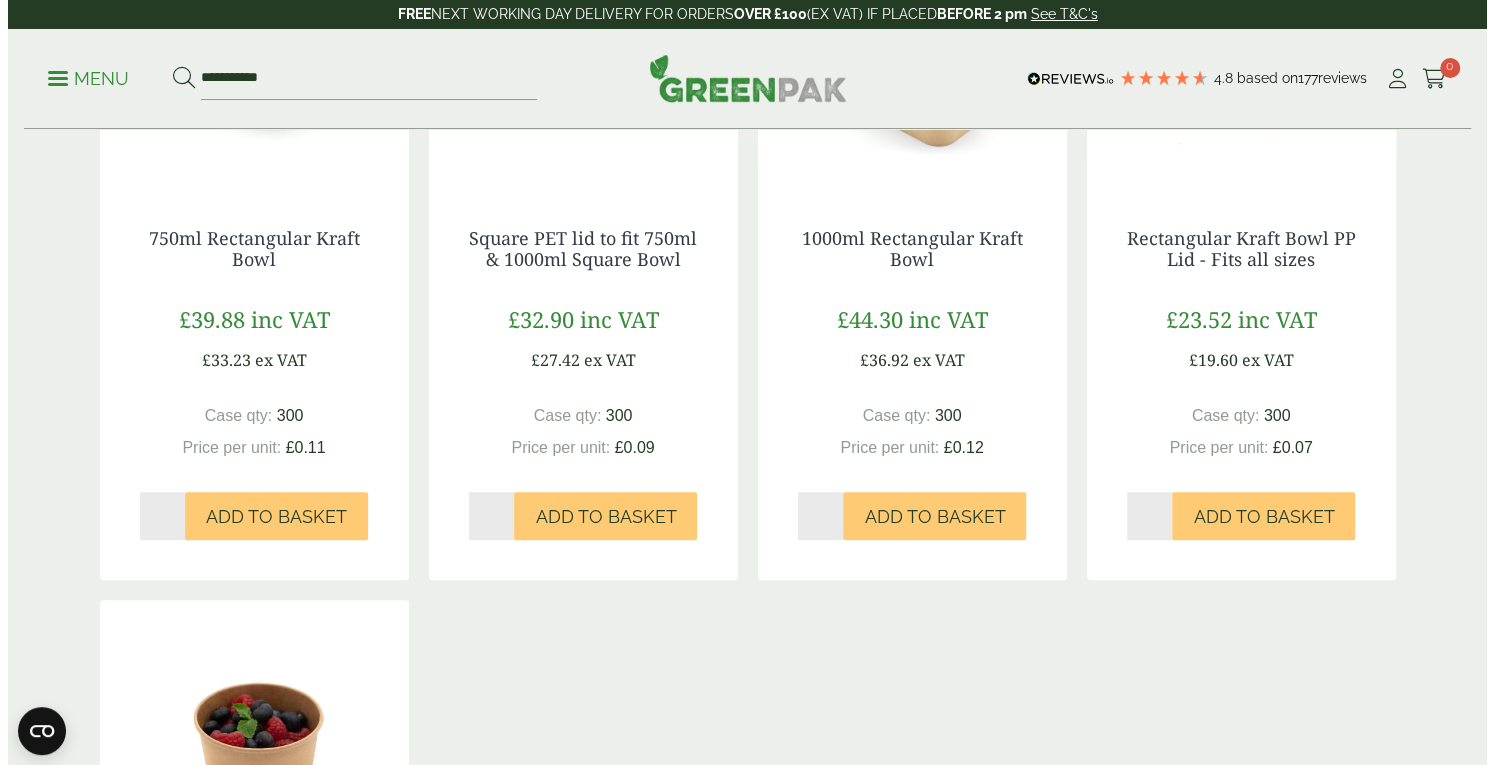 scroll, scrollTop: 430, scrollLeft: 0, axis: vertical 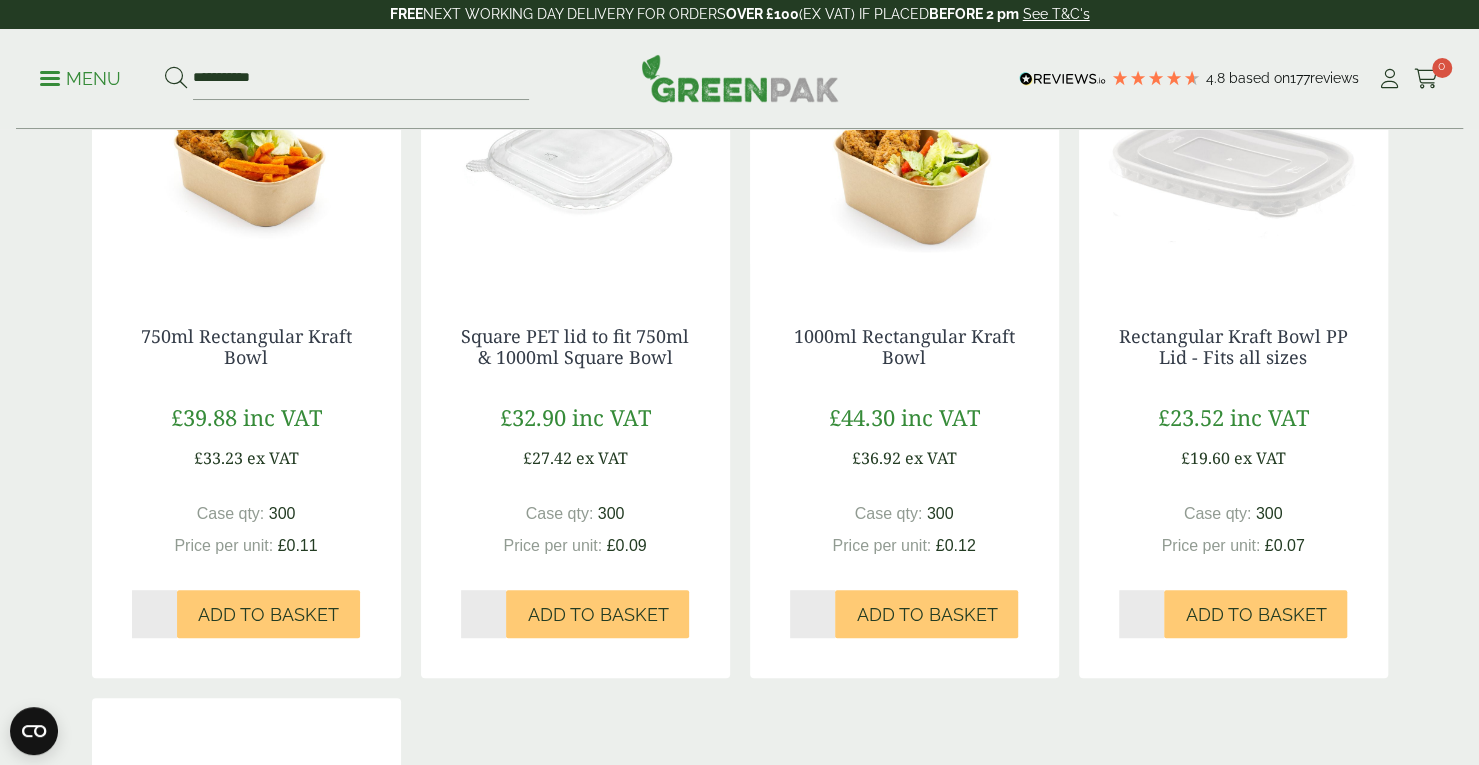 click on "*" at bounding box center (155, 614) 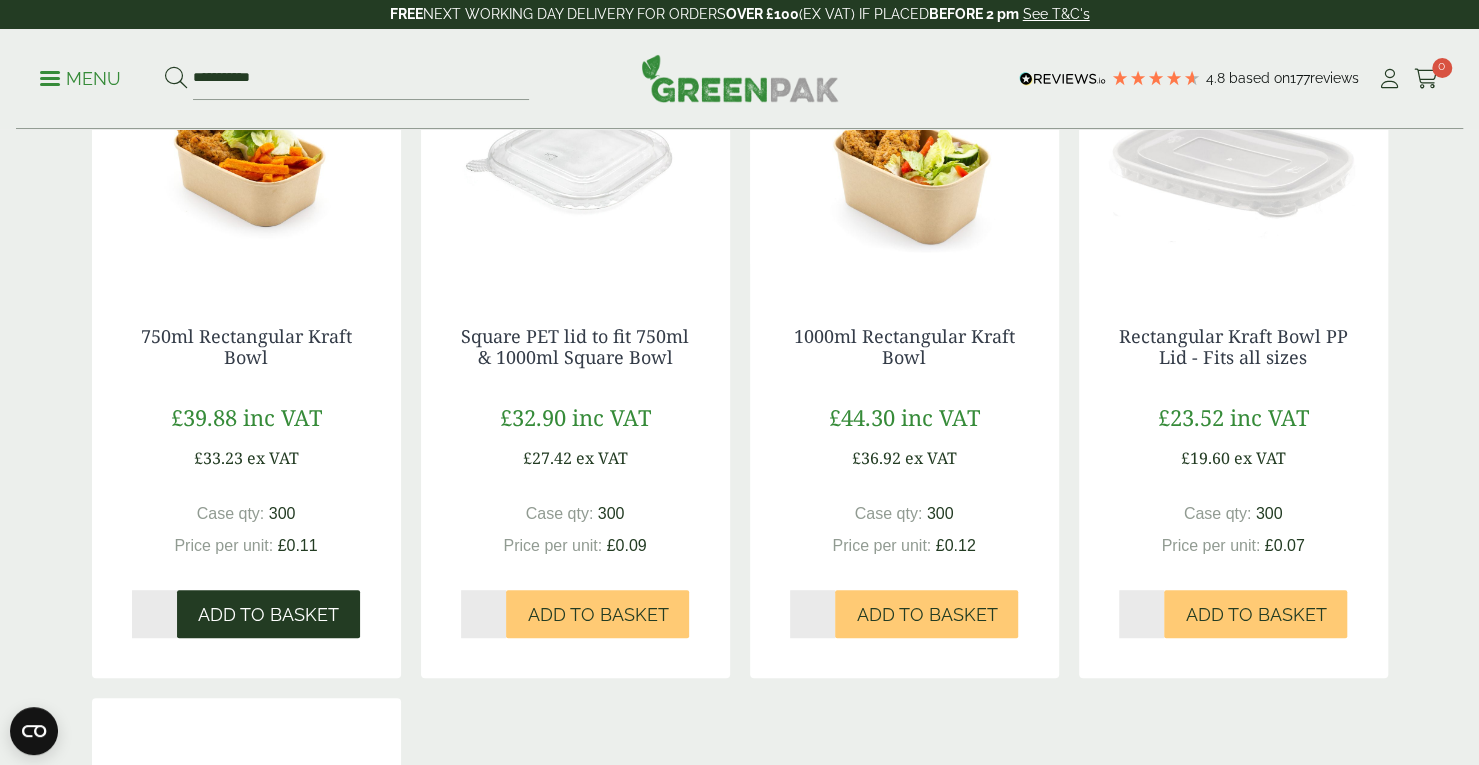 type on "*" 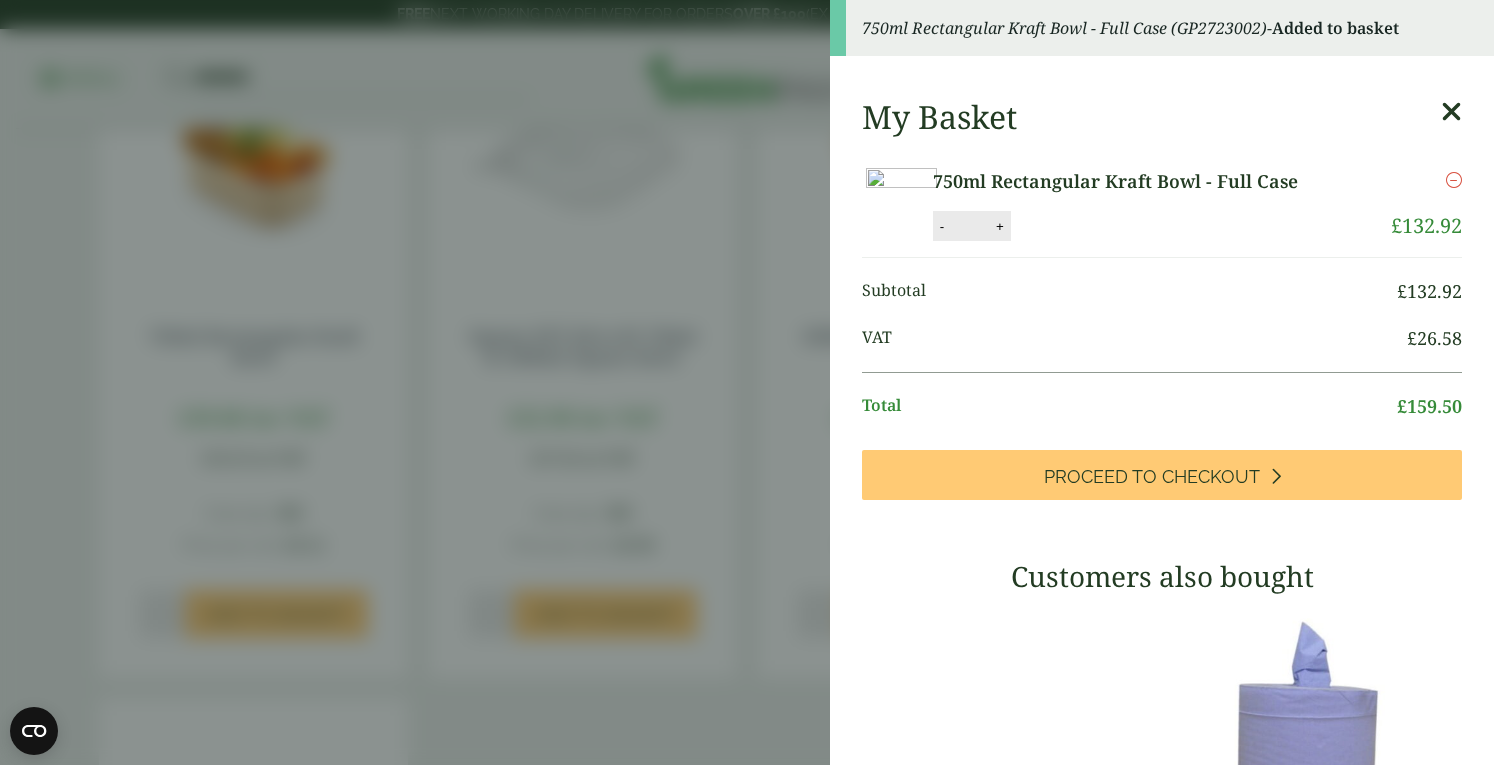 click at bounding box center (1451, 112) 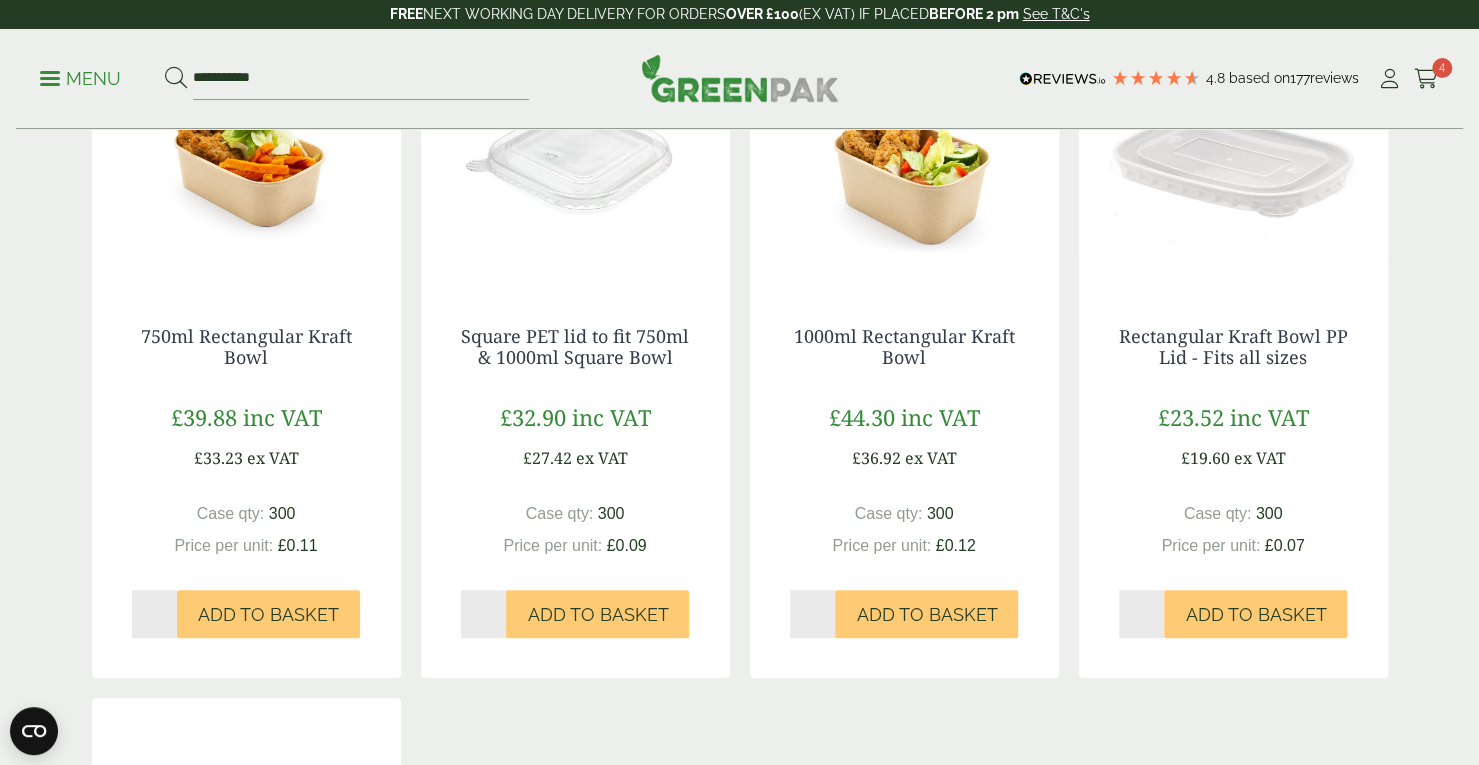click on "*" at bounding box center [1142, 614] 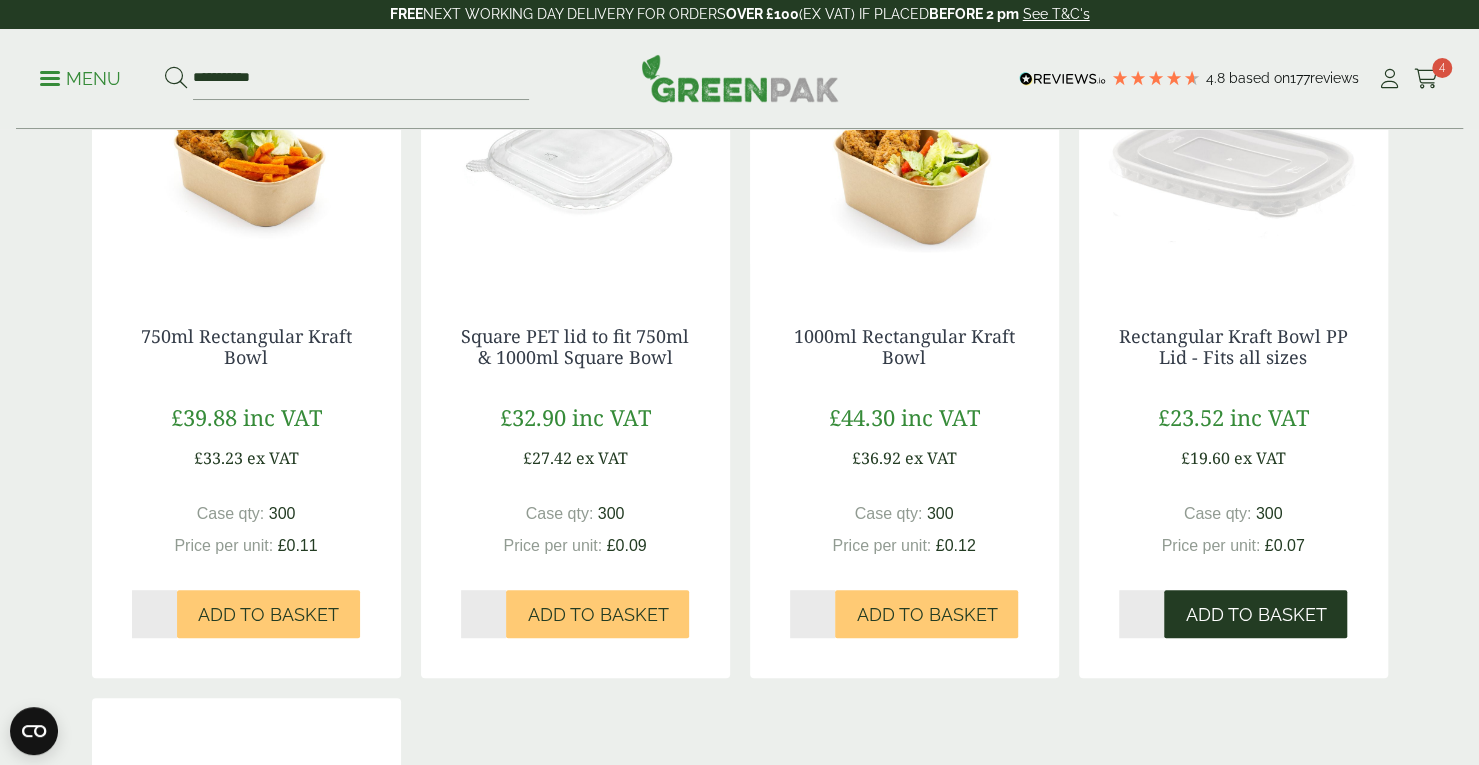 click on "Add to Basket" at bounding box center [1255, 615] 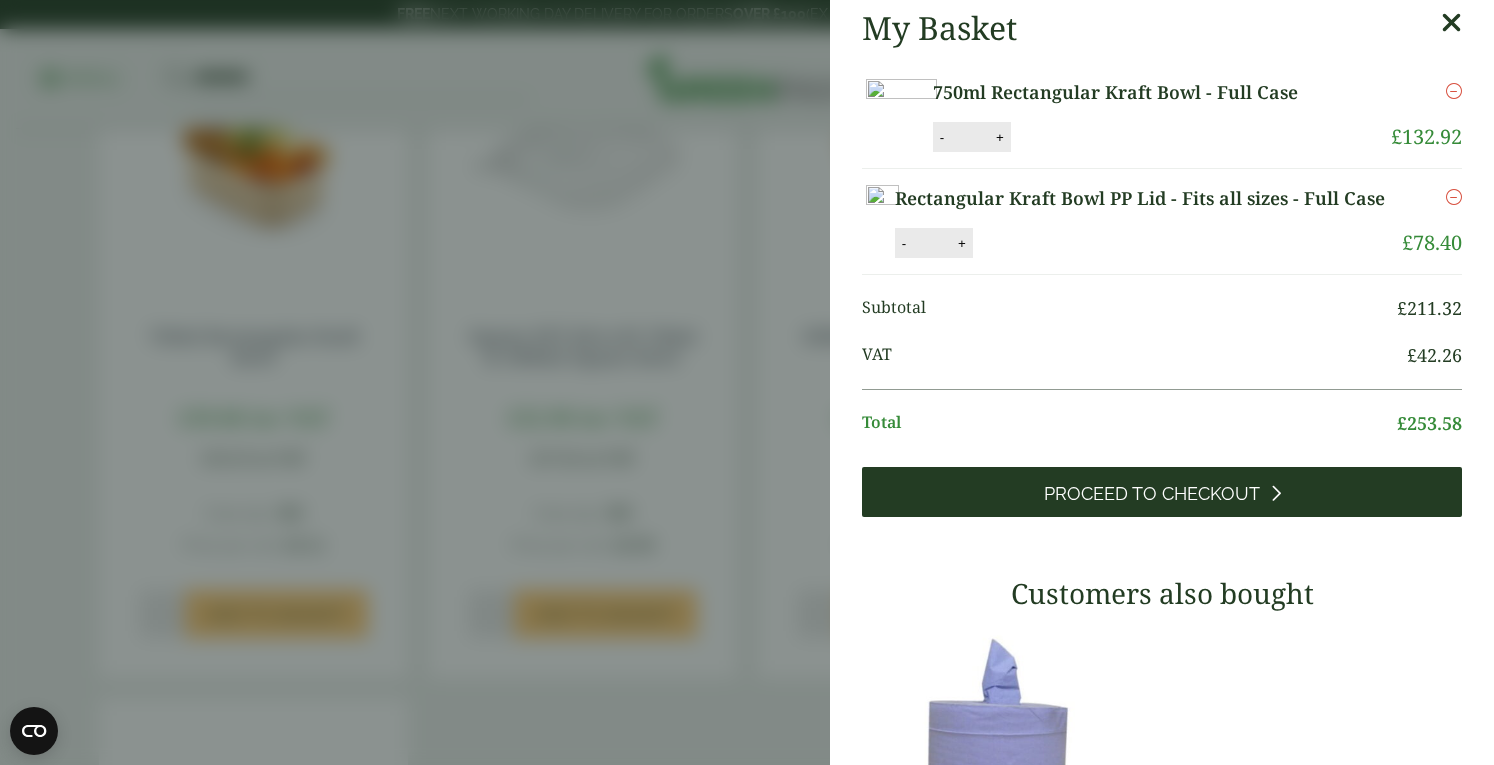 scroll, scrollTop: 114, scrollLeft: 0, axis: vertical 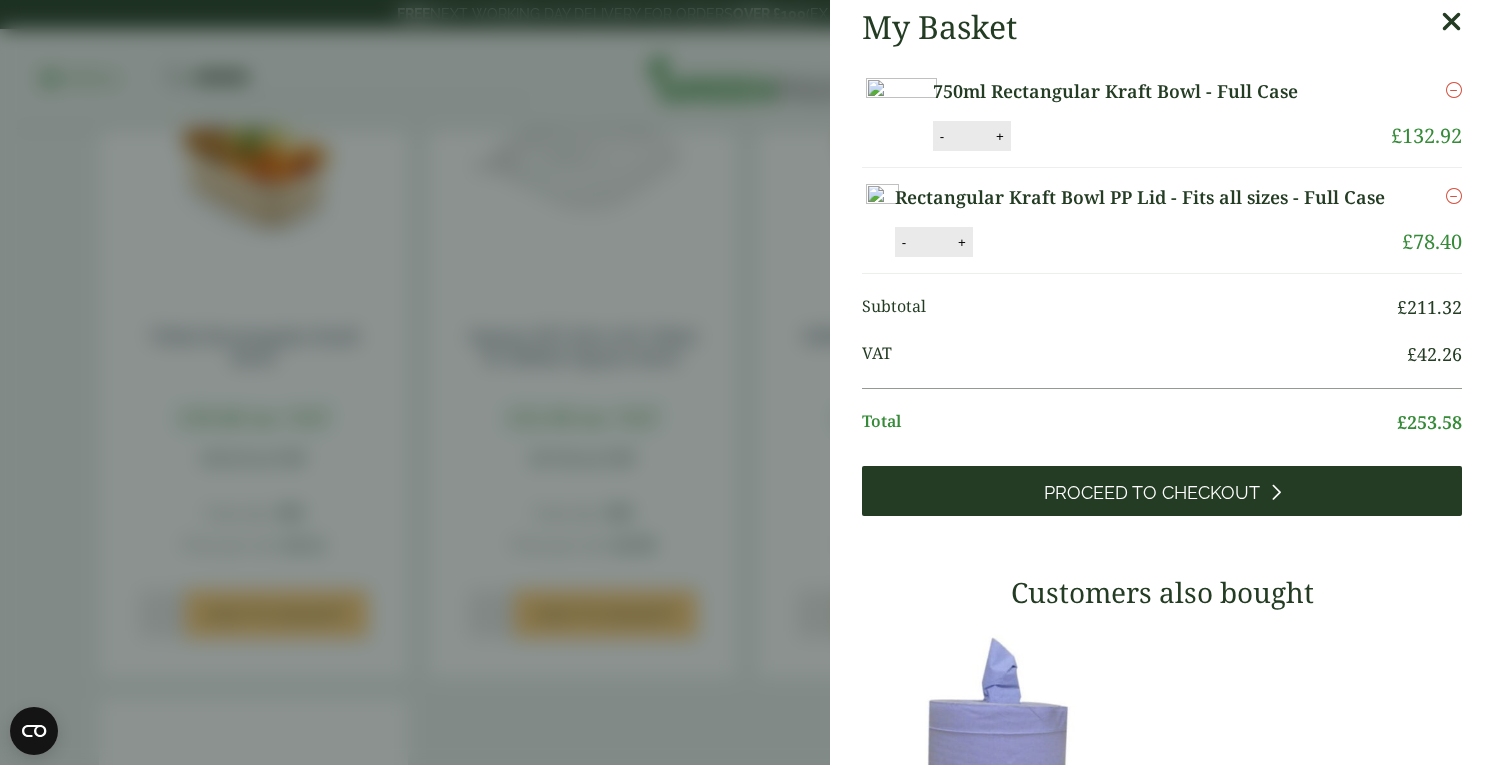 click on "Proceed to Checkout" at bounding box center (1152, 493) 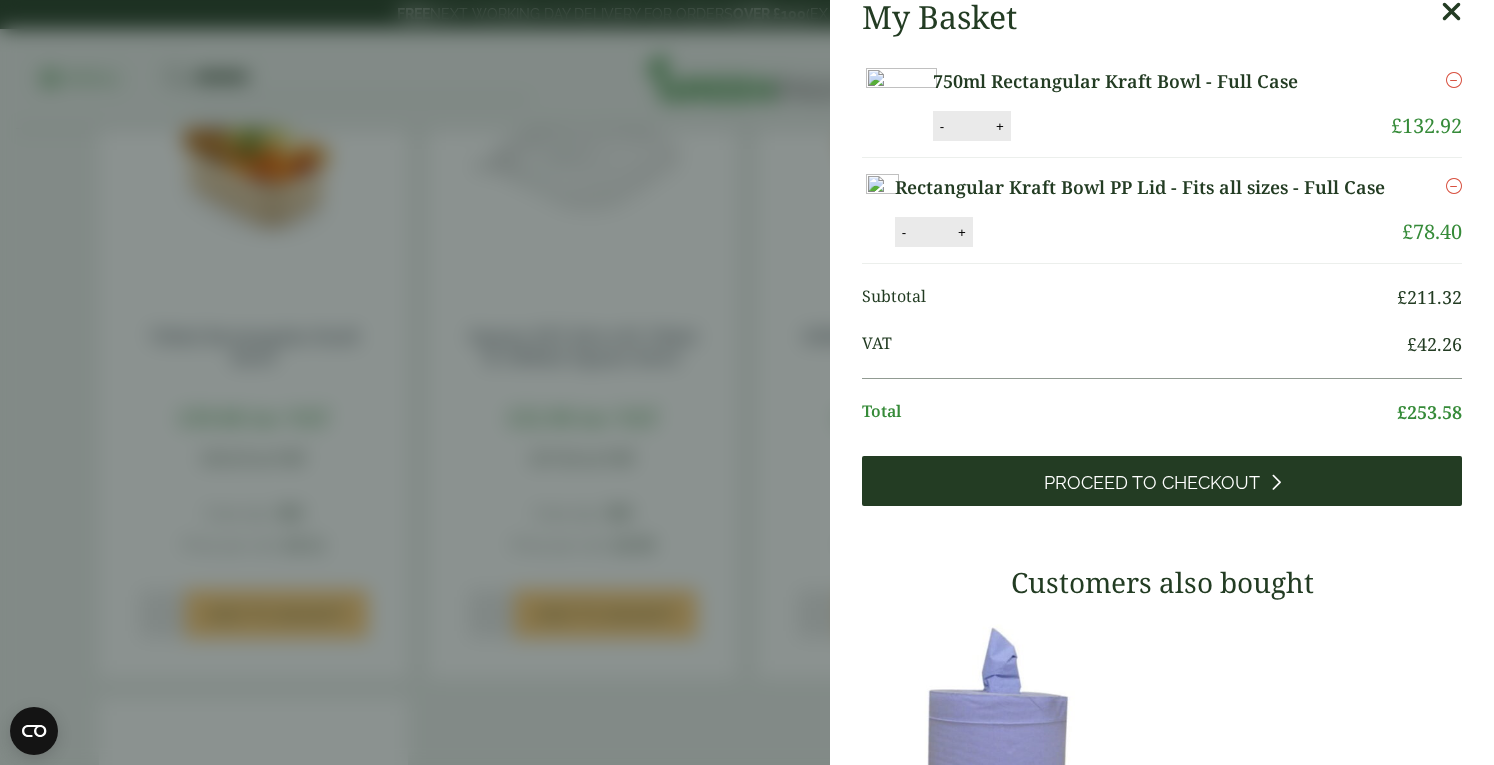 scroll, scrollTop: 8, scrollLeft: 0, axis: vertical 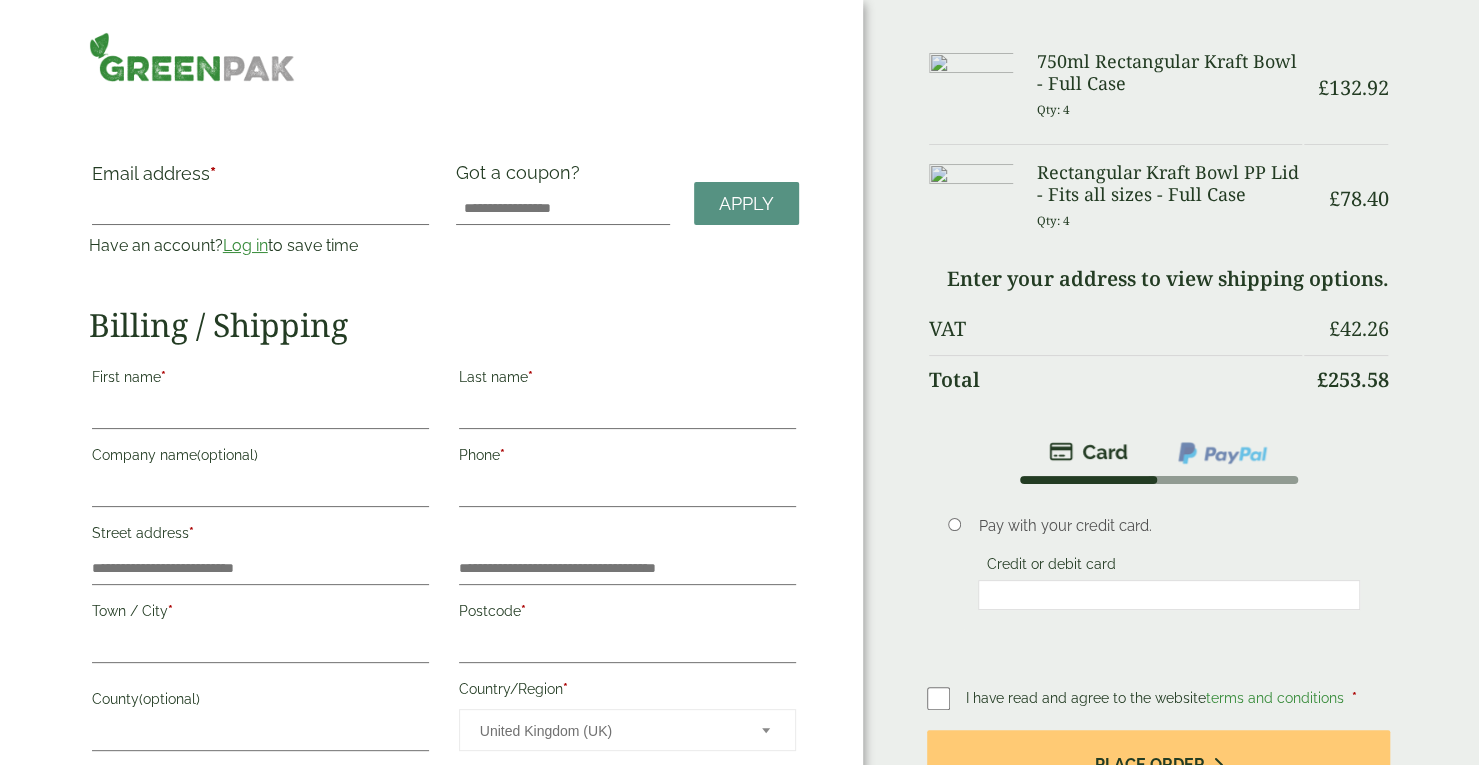 click on "Log in" at bounding box center (245, 245) 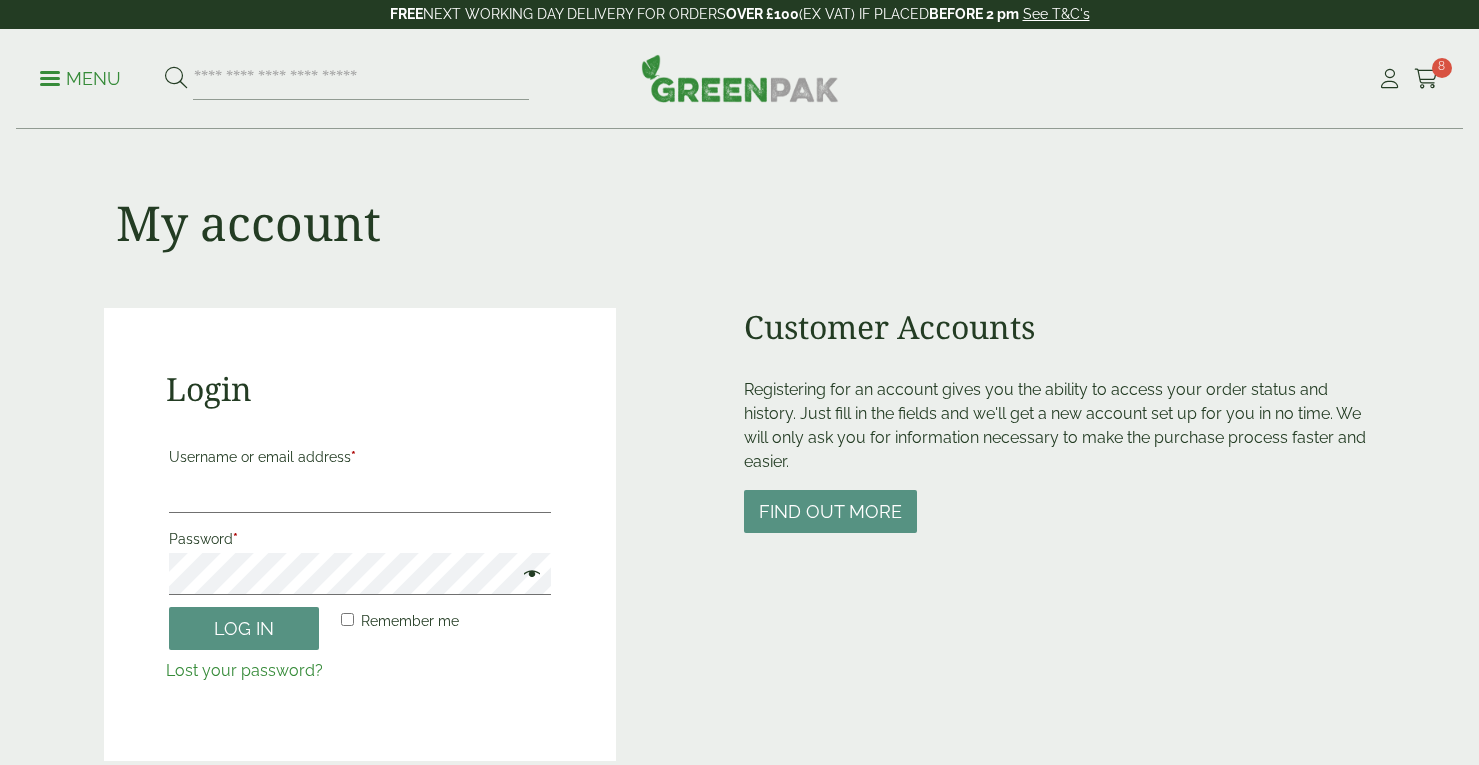 scroll, scrollTop: 0, scrollLeft: 0, axis: both 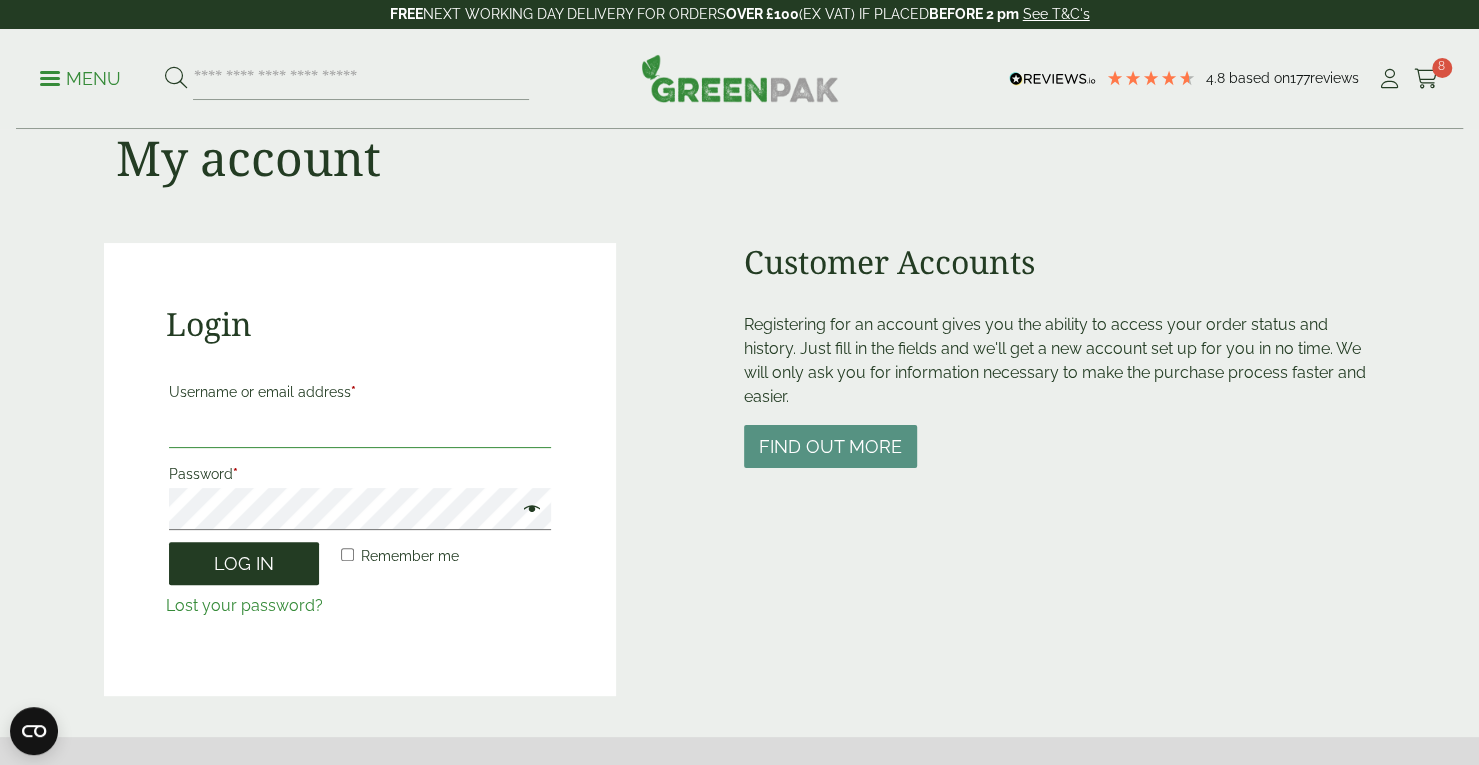 type on "**********" 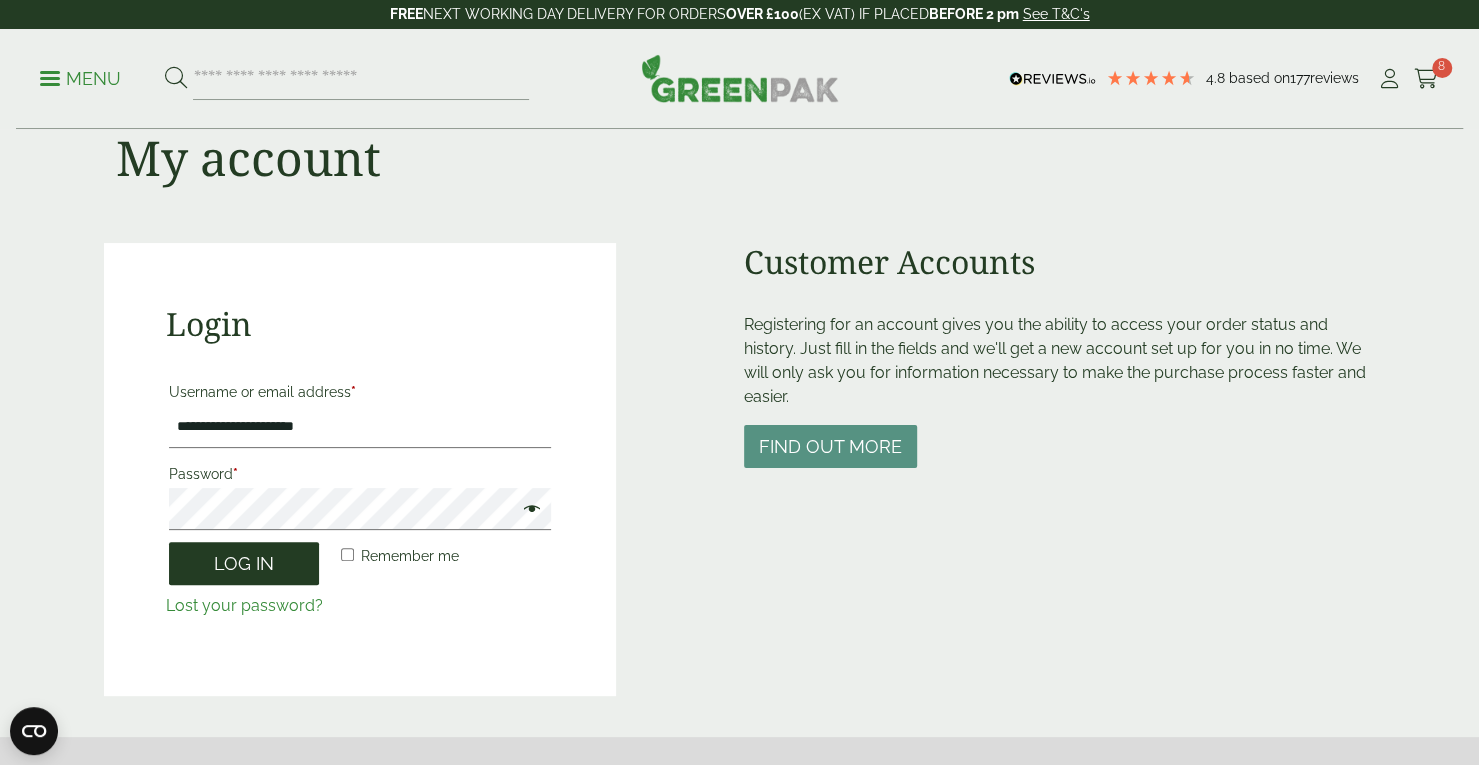 click on "Log in" at bounding box center [244, 563] 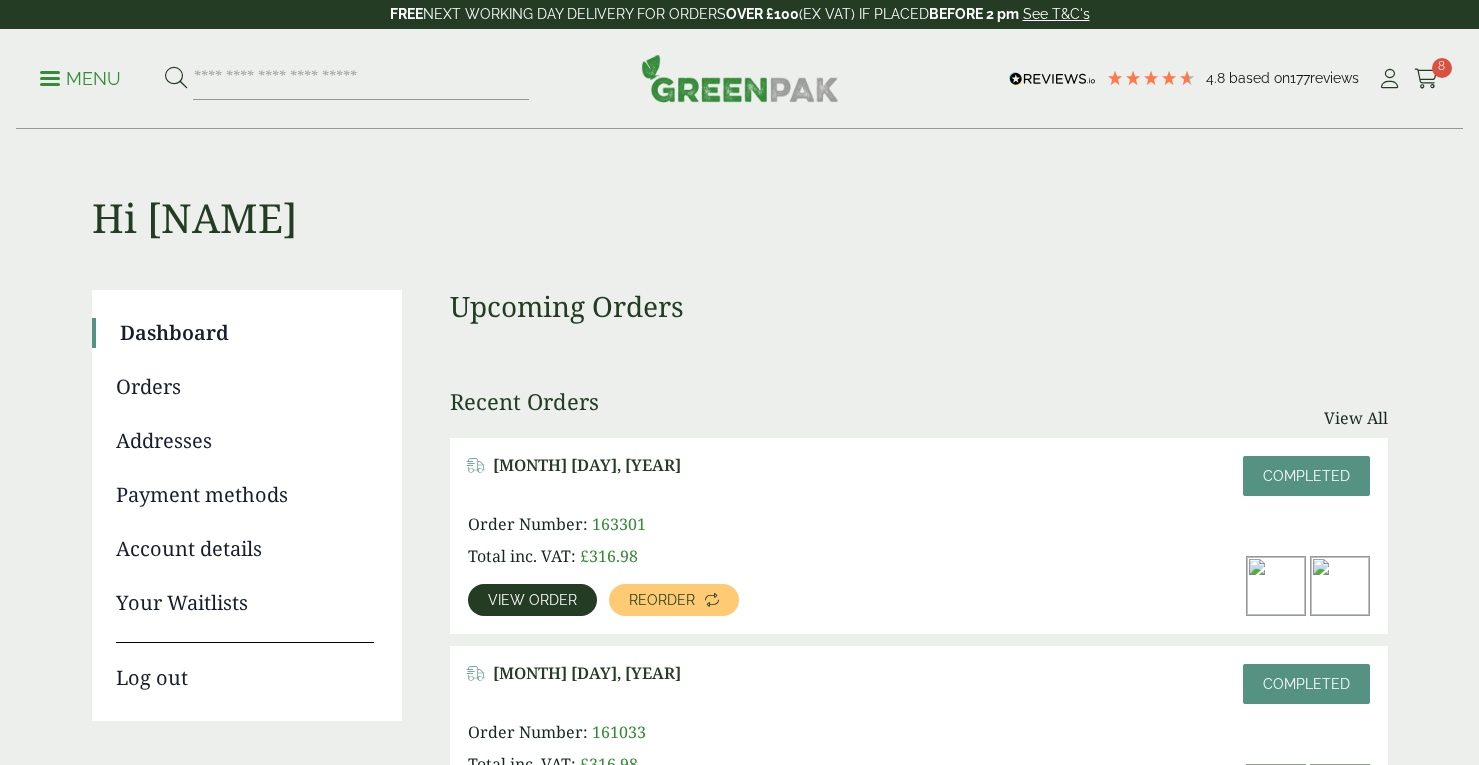 scroll, scrollTop: 0, scrollLeft: 0, axis: both 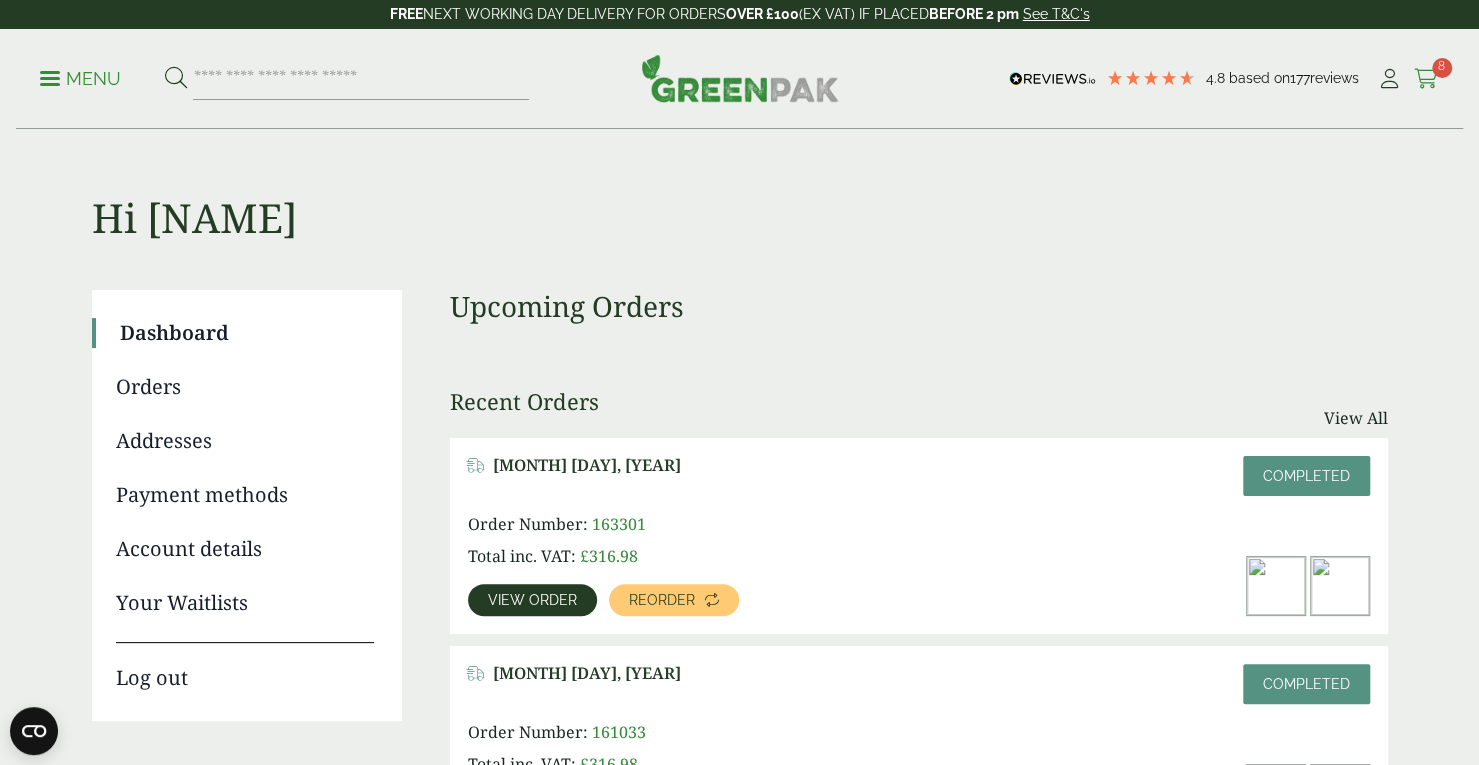 click on "8" at bounding box center (1442, 68) 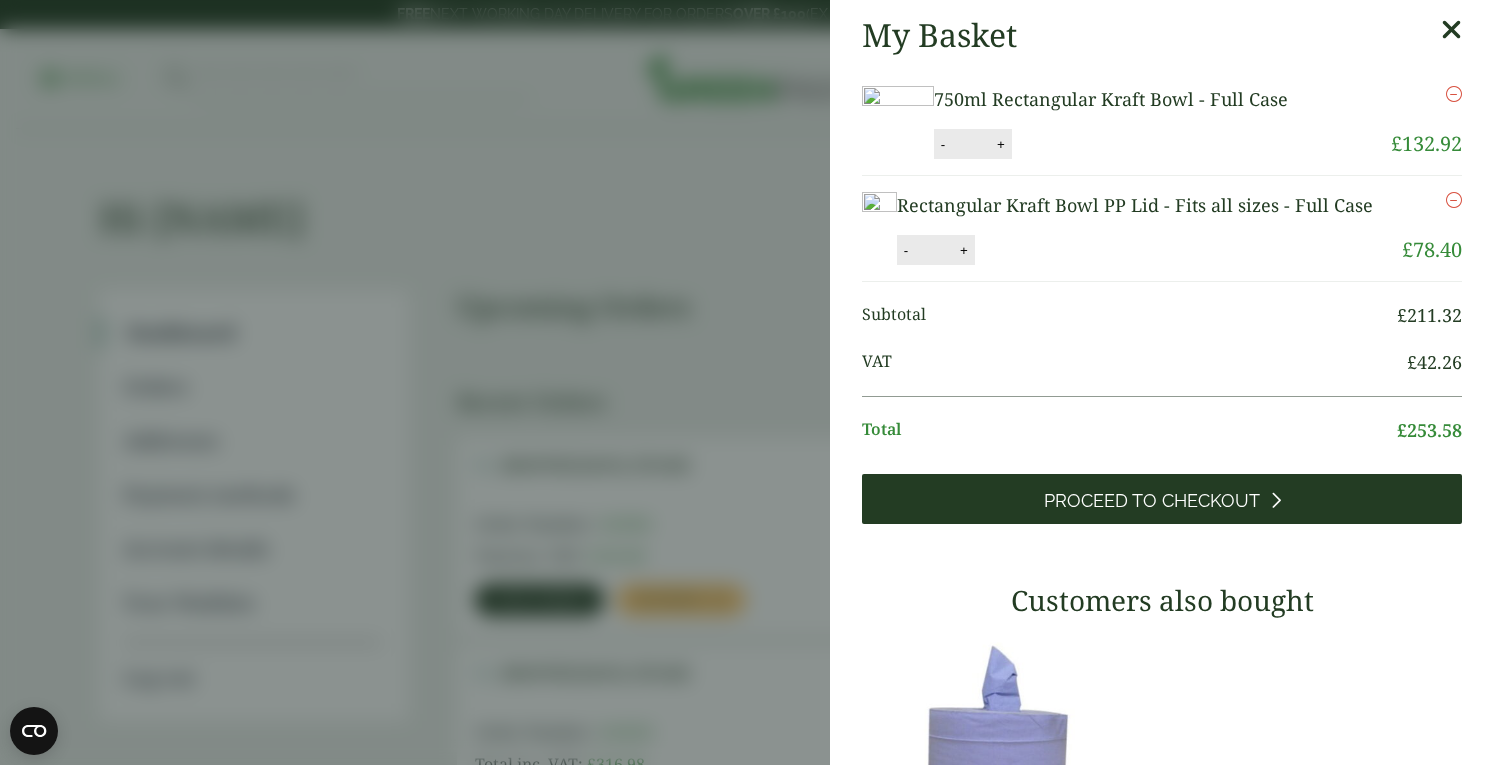 click on "Proceed to Checkout" at bounding box center (1162, 499) 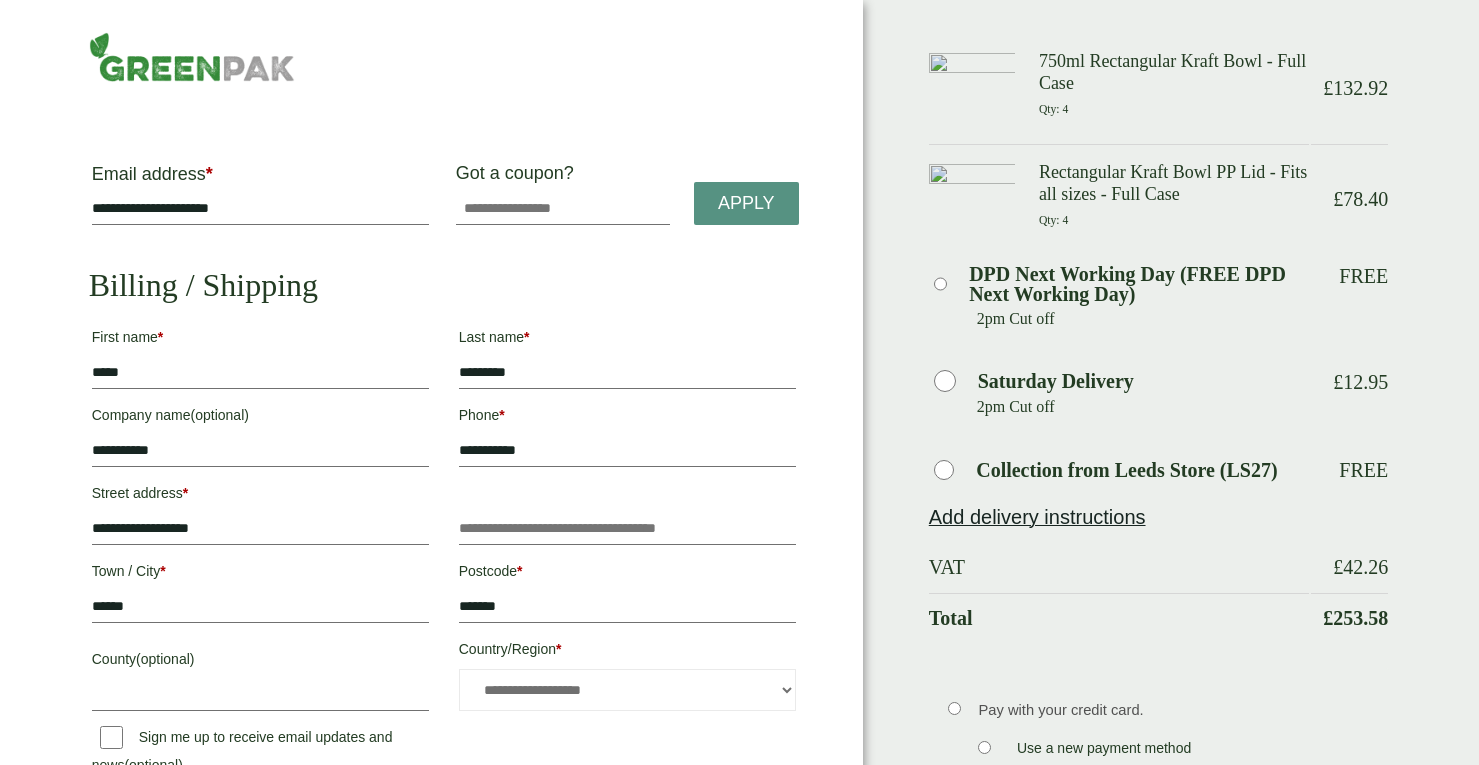 scroll, scrollTop: 0, scrollLeft: 0, axis: both 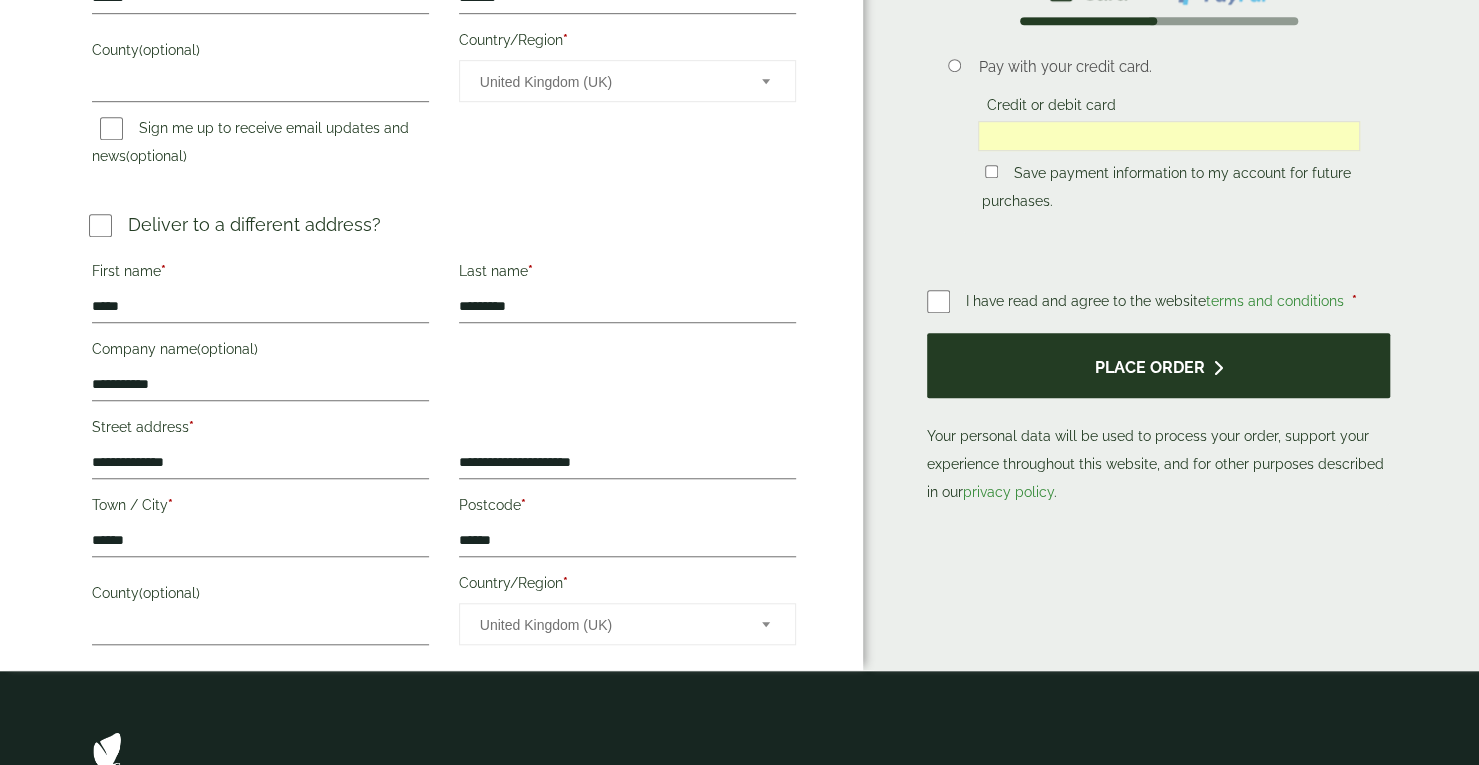 click on "Place order" at bounding box center [1159, 365] 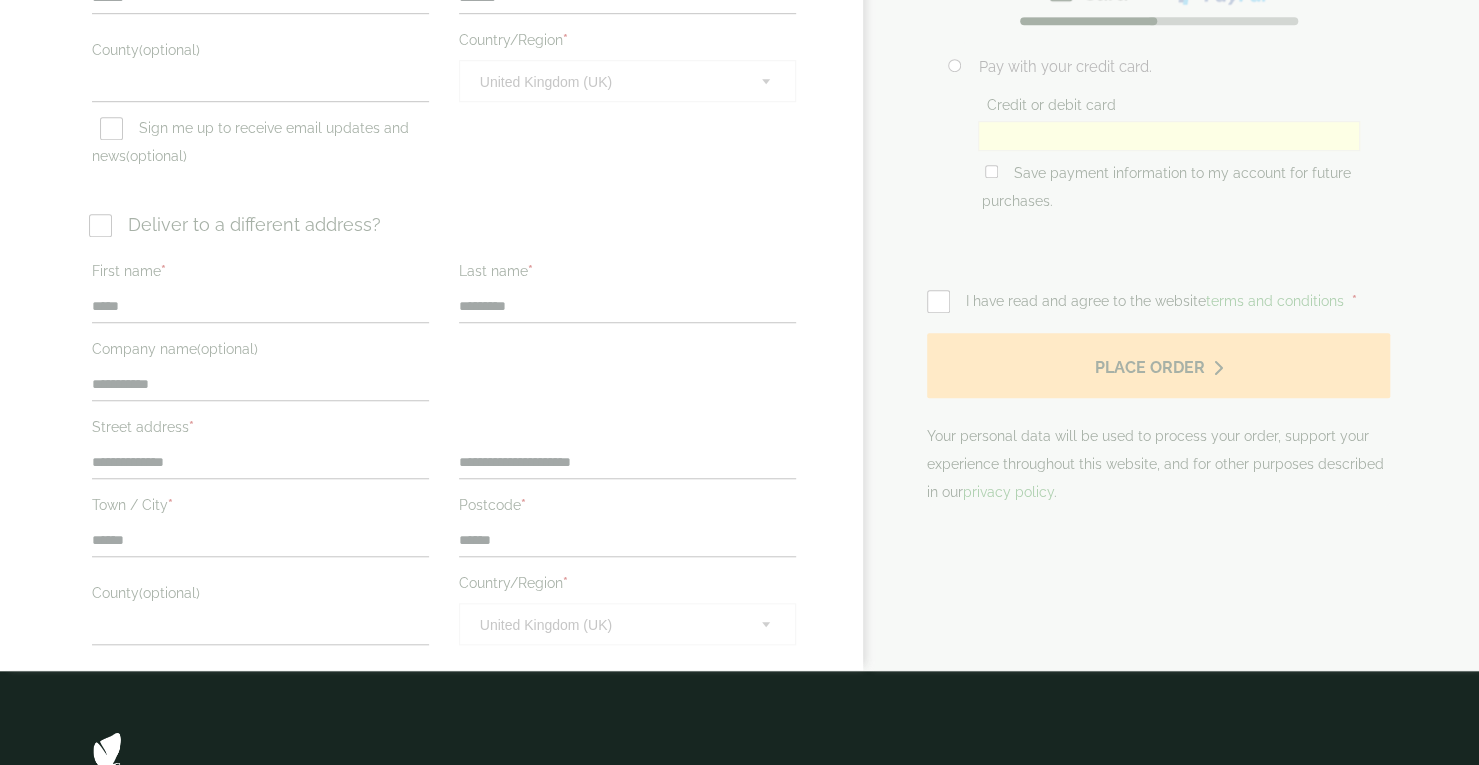 scroll, scrollTop: 0, scrollLeft: 0, axis: both 